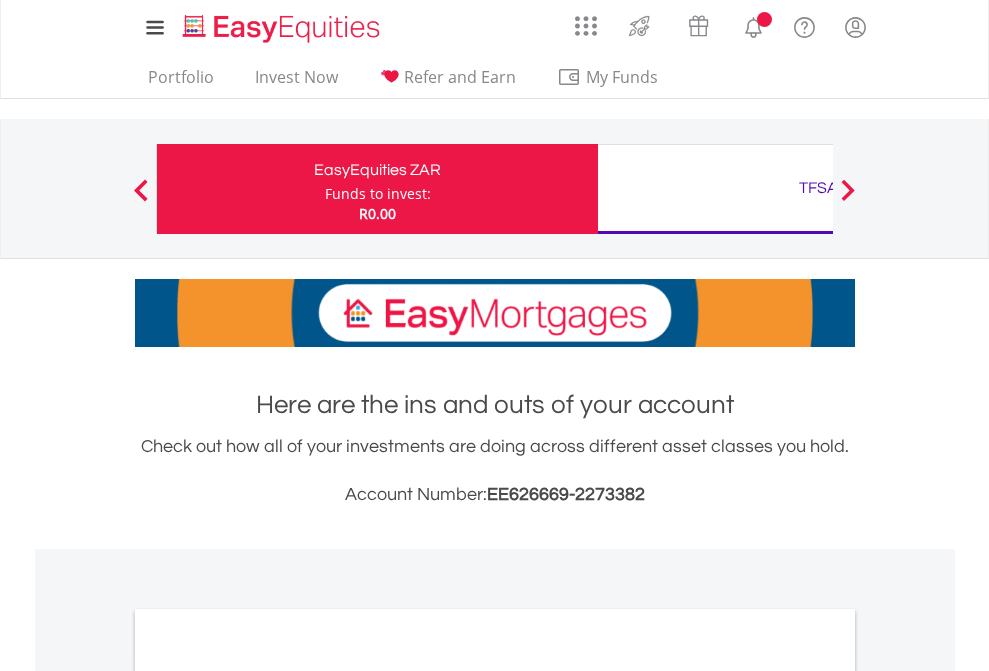 scroll, scrollTop: 0, scrollLeft: 0, axis: both 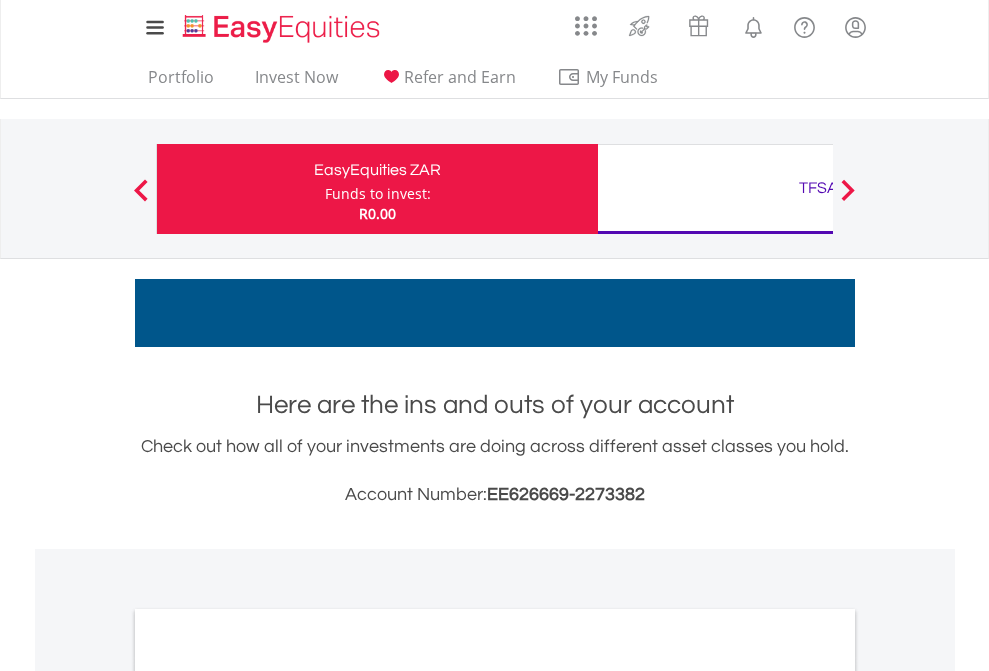 click on "Funds to invest:" at bounding box center (378, 194) 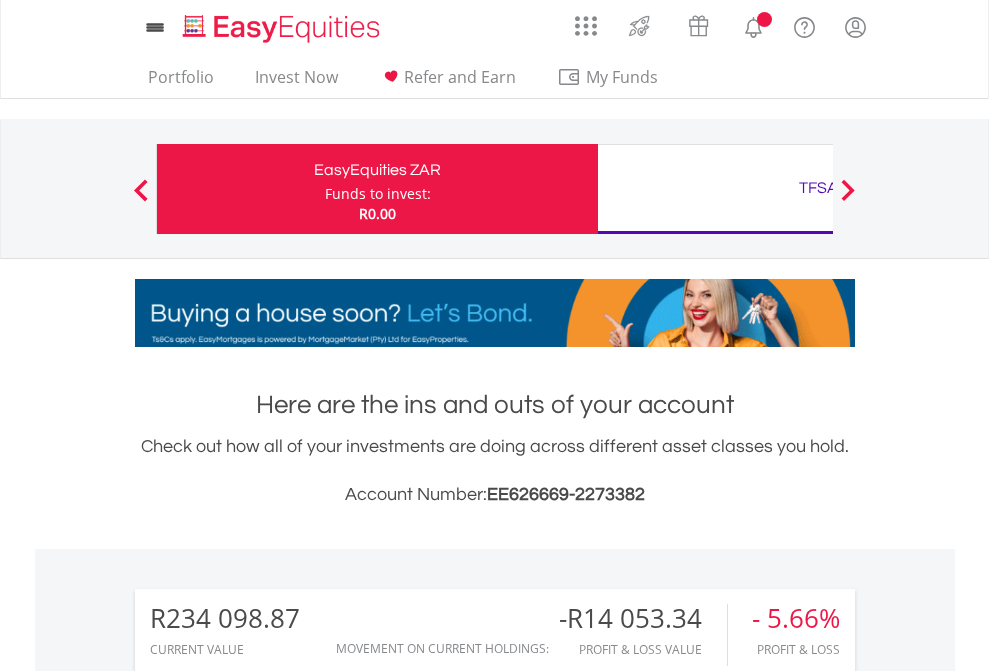 scroll, scrollTop: 0, scrollLeft: 0, axis: both 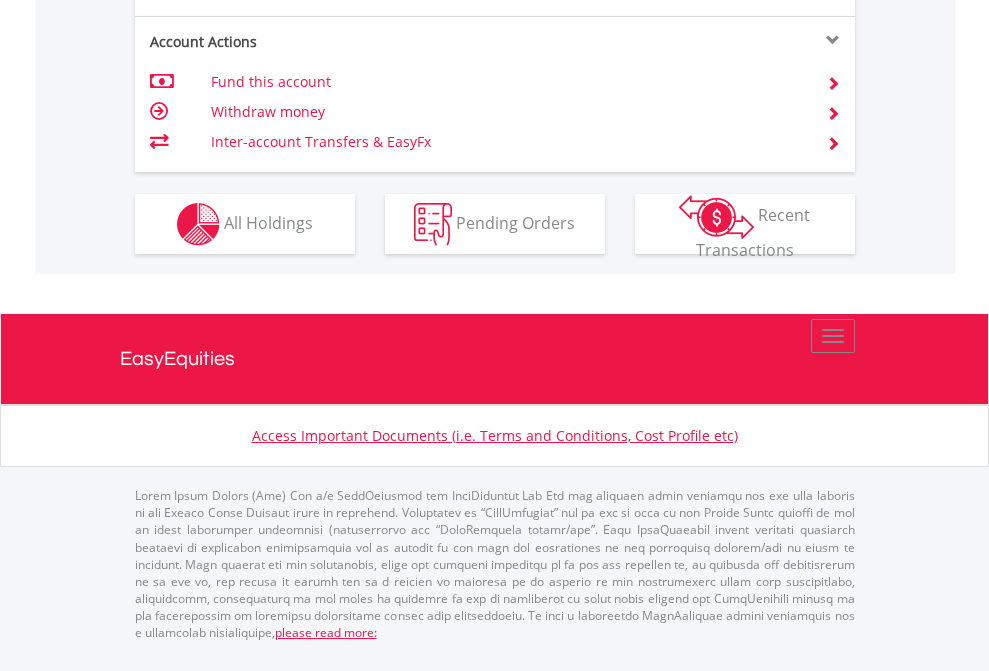 click on "Investment types" at bounding box center [706, -337] 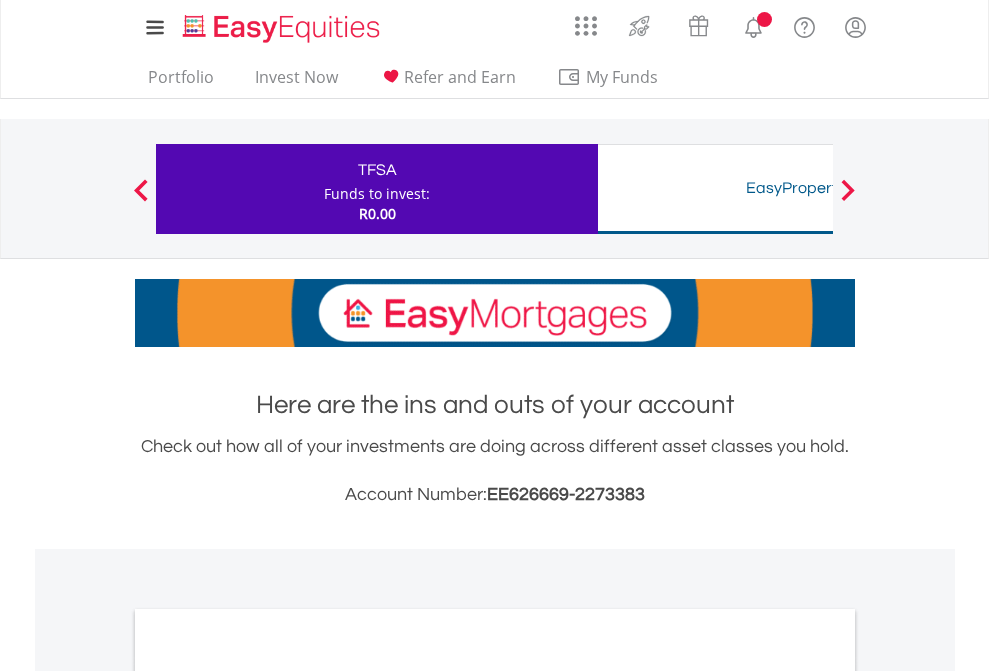 scroll, scrollTop: 0, scrollLeft: 0, axis: both 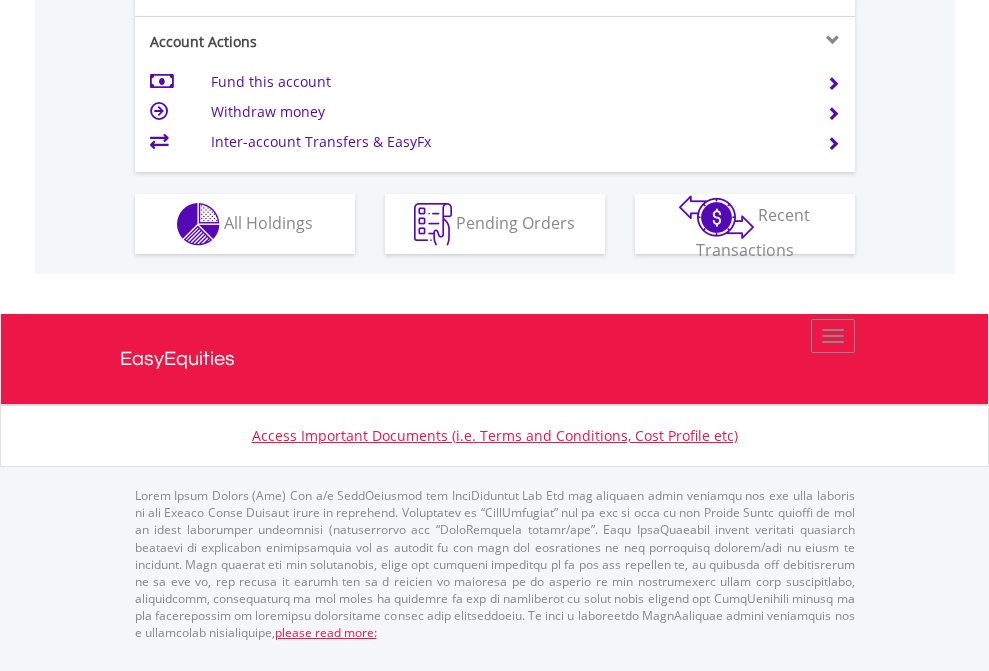 click on "Investment types" at bounding box center (706, -337) 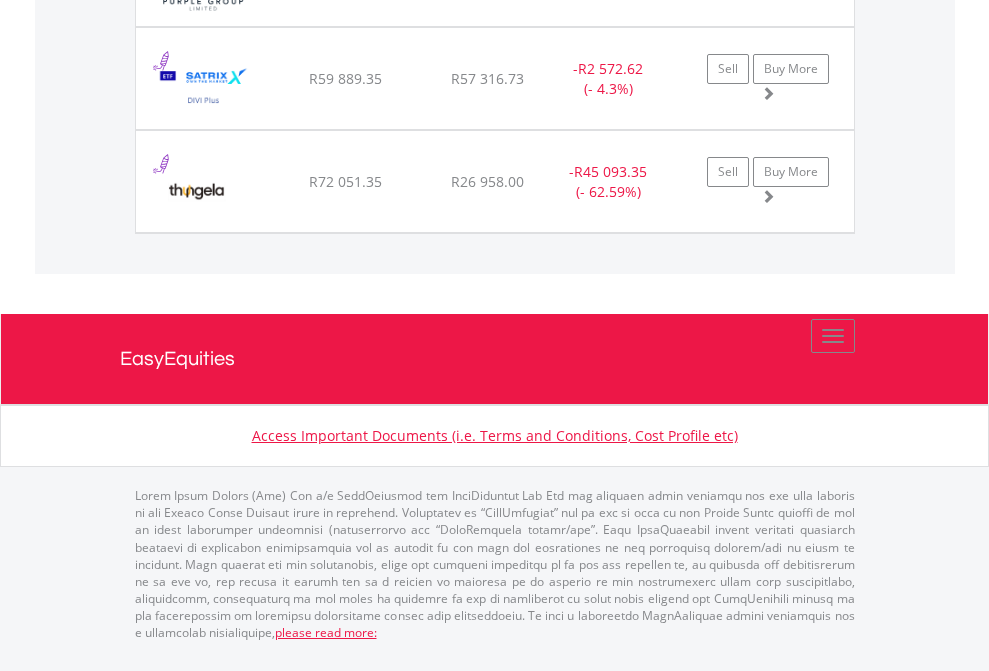 scroll, scrollTop: 2265, scrollLeft: 0, axis: vertical 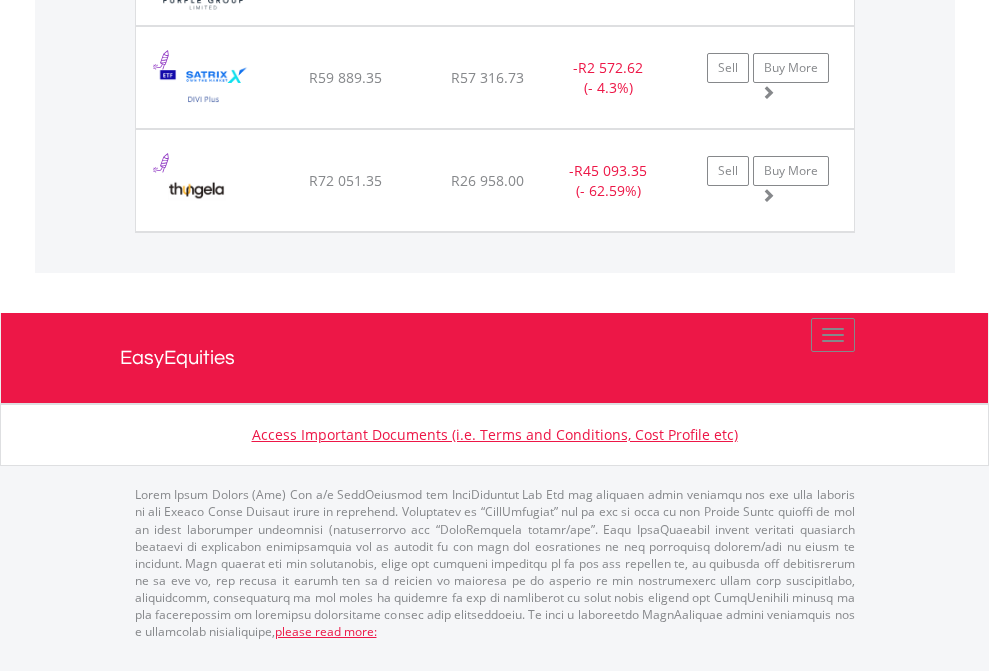 click on "TFSA" at bounding box center (818, -1791) 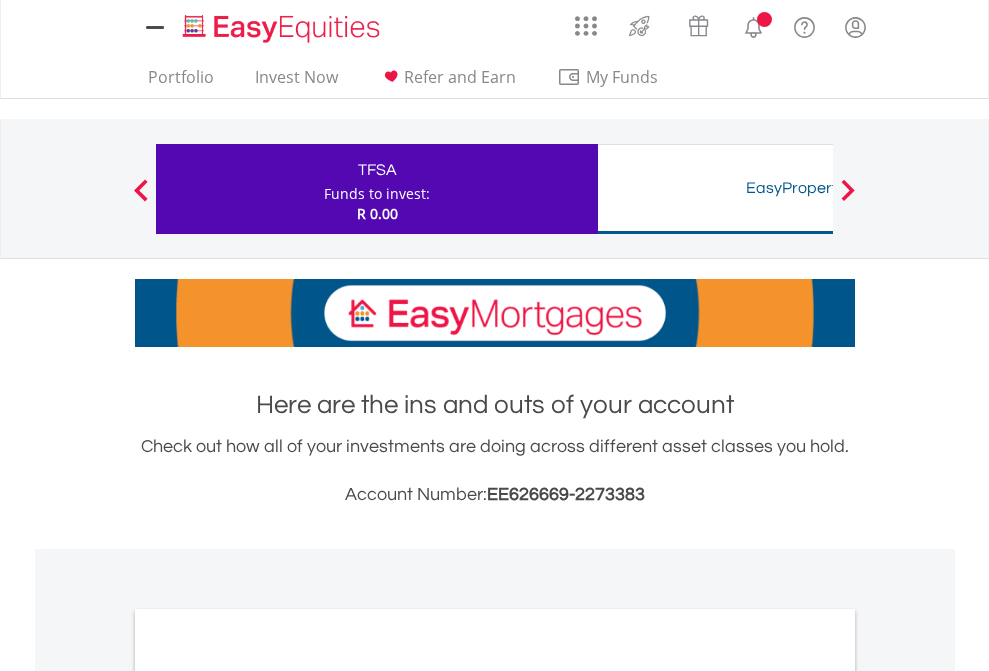 scroll, scrollTop: 0, scrollLeft: 0, axis: both 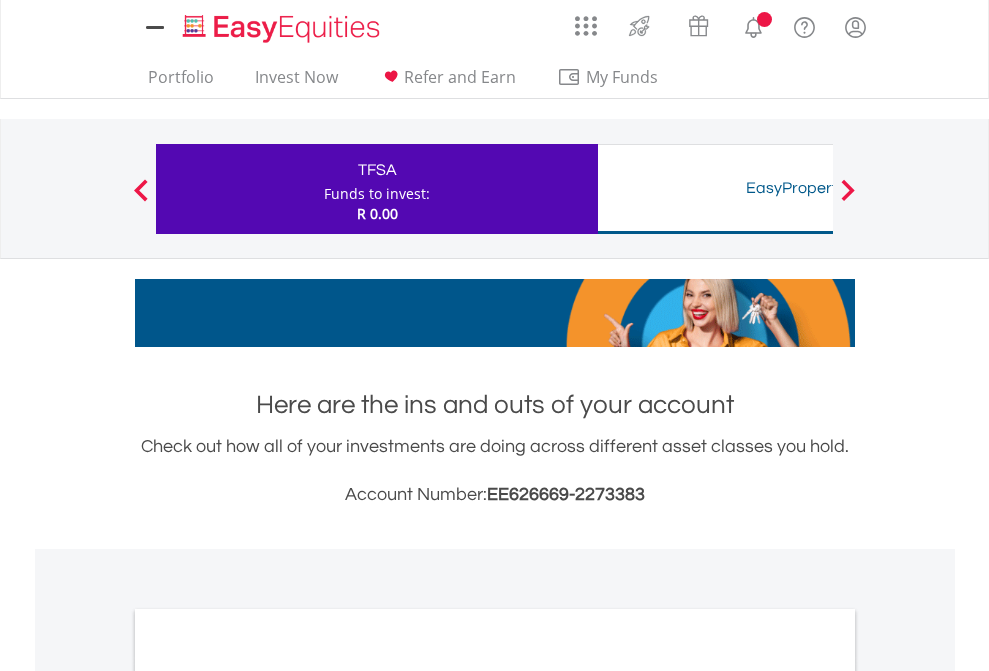 click on "All Holdings" at bounding box center (268, 1096) 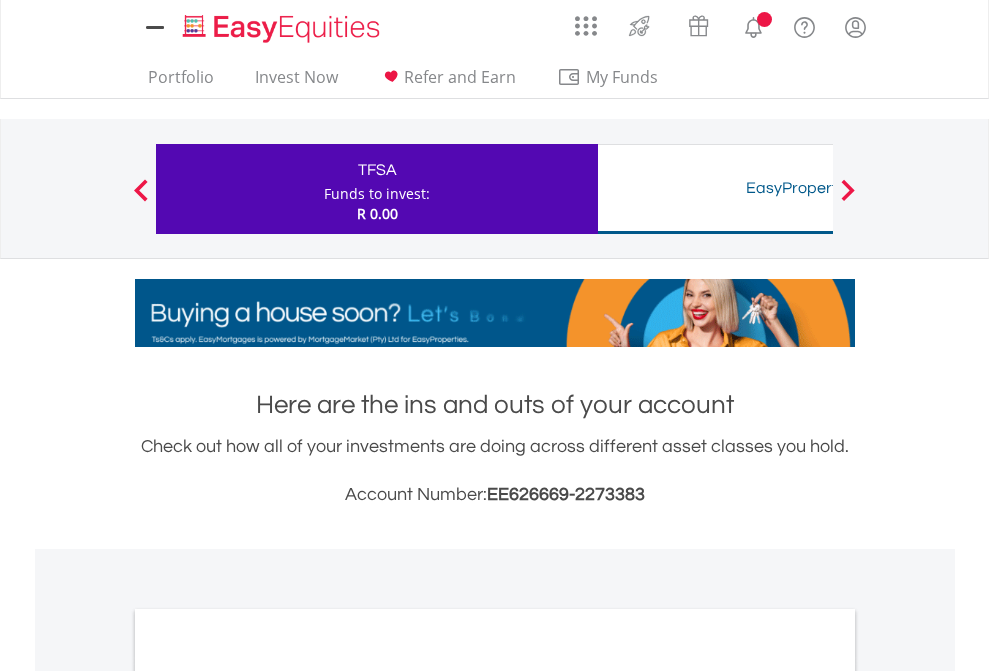 scroll, scrollTop: 1202, scrollLeft: 0, axis: vertical 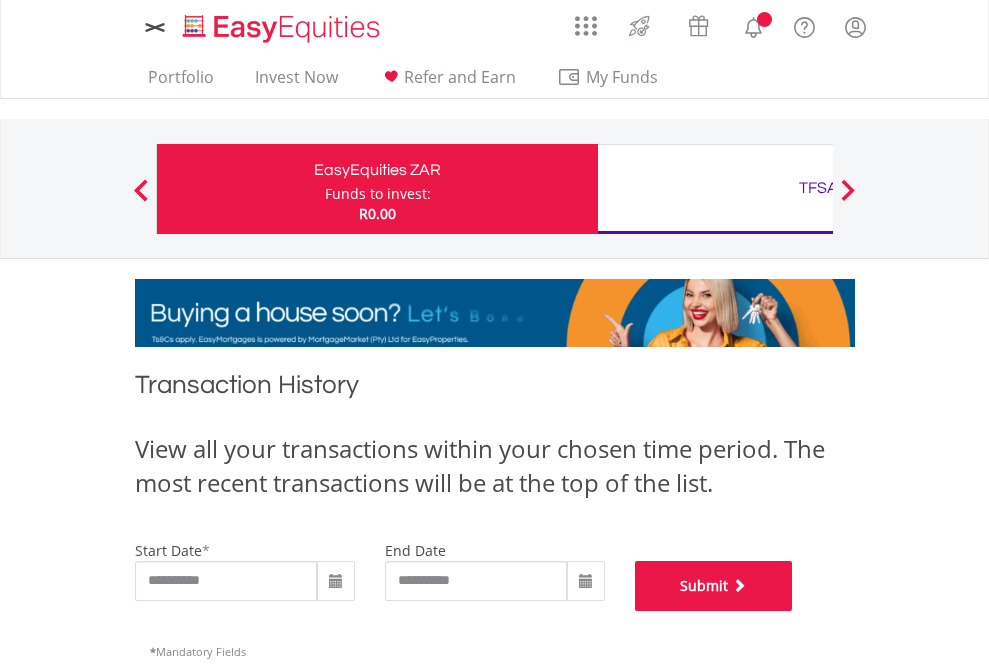 click on "Submit" at bounding box center [714, 586] 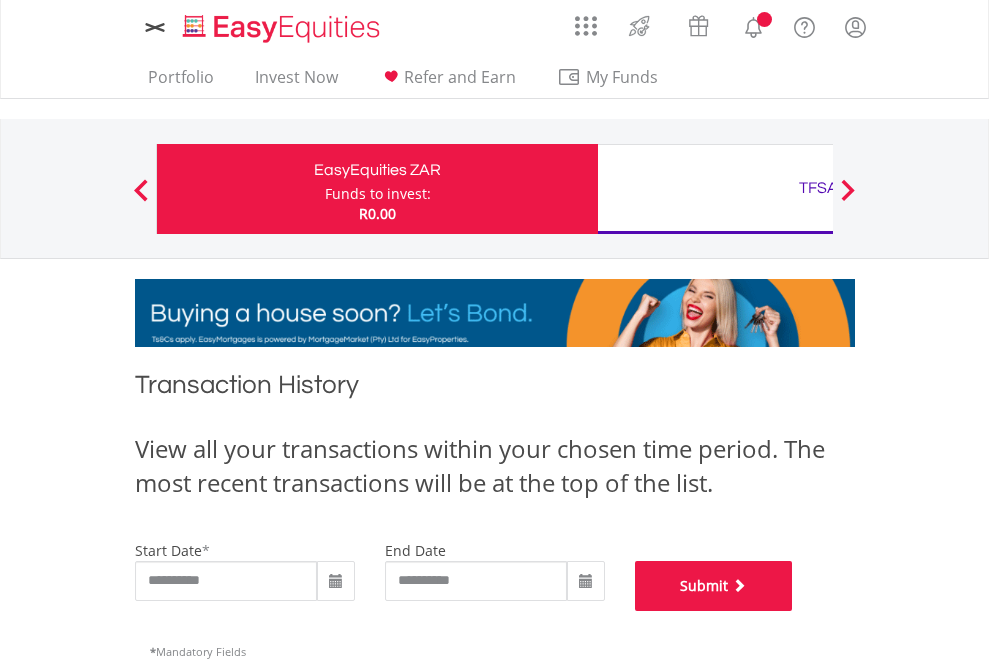 scroll, scrollTop: 811, scrollLeft: 0, axis: vertical 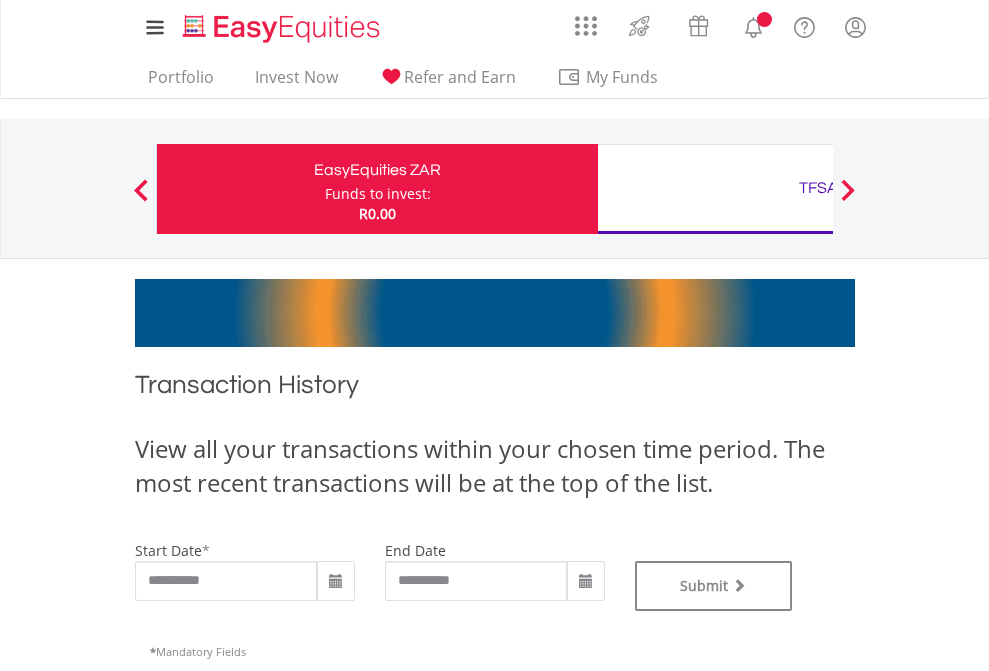 click on "TFSA" at bounding box center [818, 188] 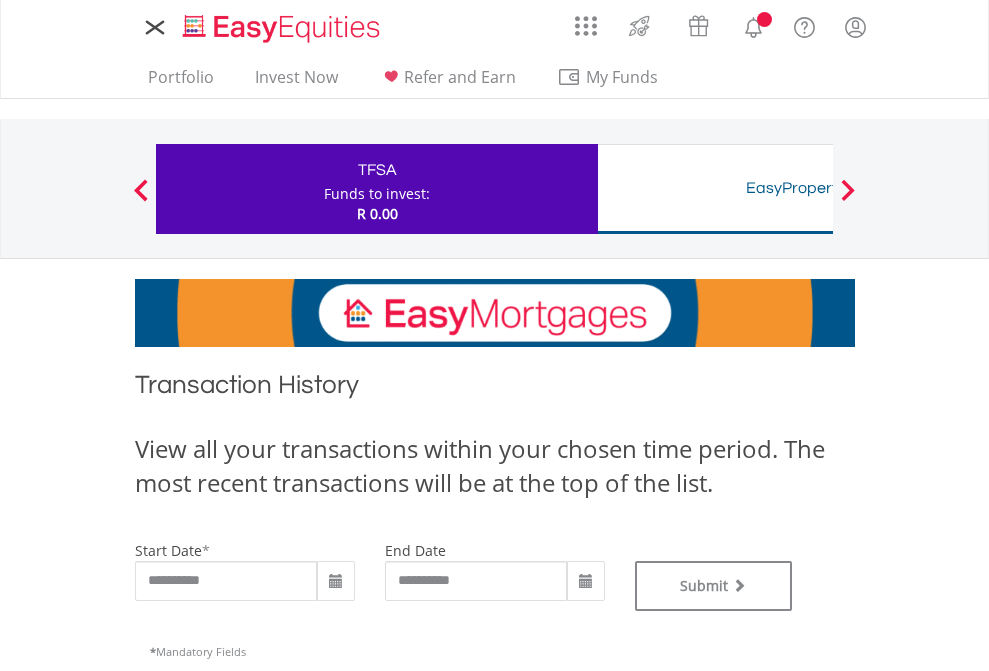 scroll, scrollTop: 0, scrollLeft: 0, axis: both 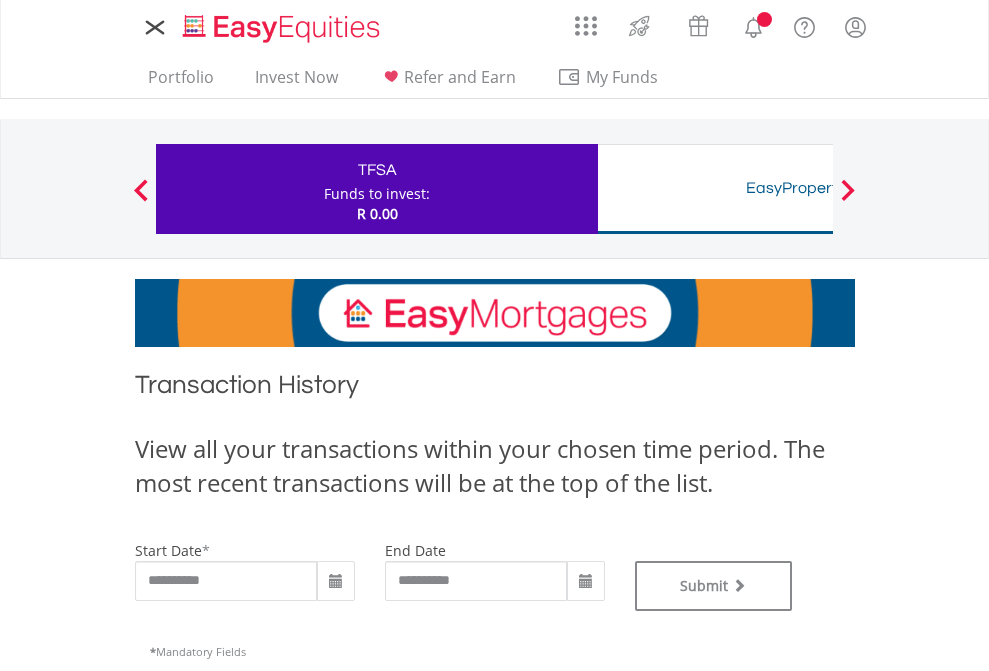 type on "**********" 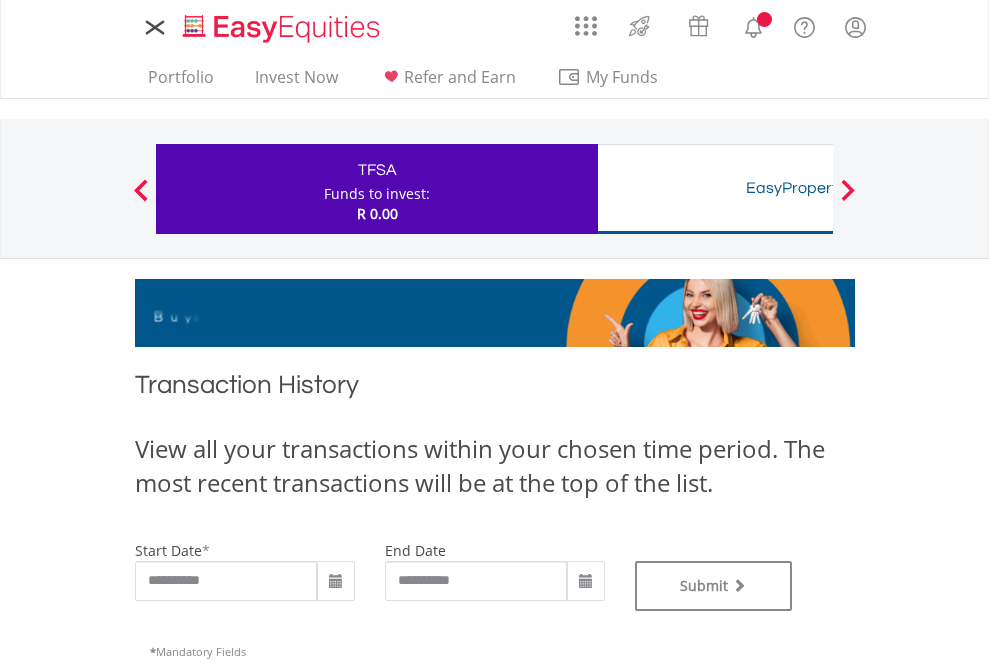 type on "**********" 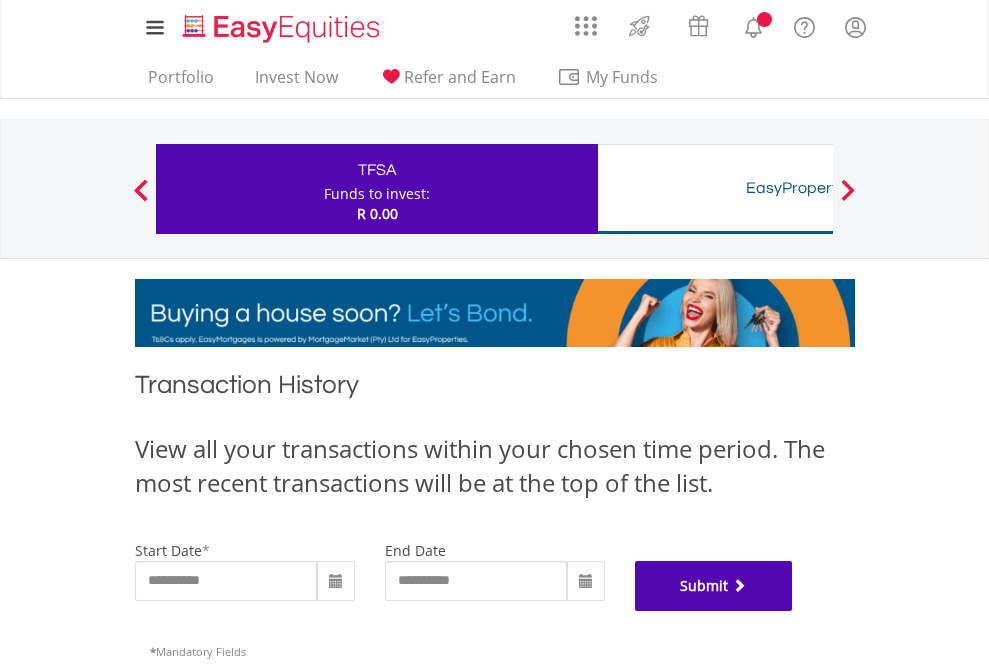 click on "Submit" at bounding box center [714, 586] 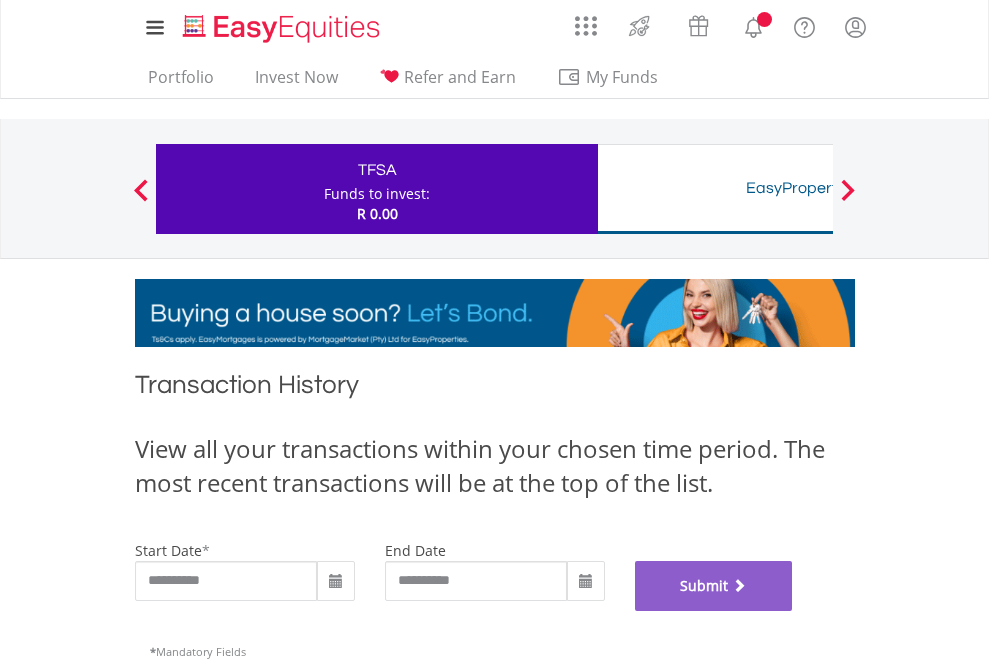 scroll, scrollTop: 811, scrollLeft: 0, axis: vertical 